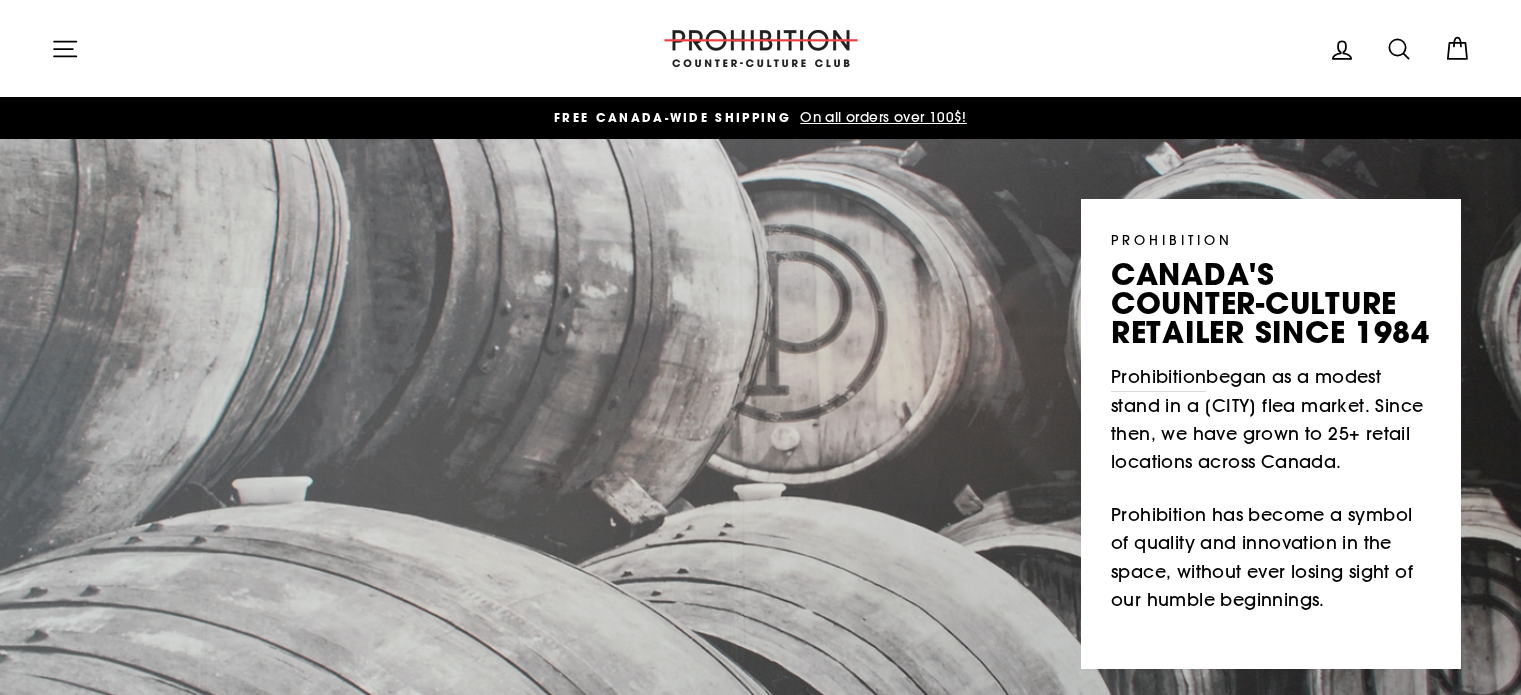 scroll, scrollTop: 0, scrollLeft: 0, axis: both 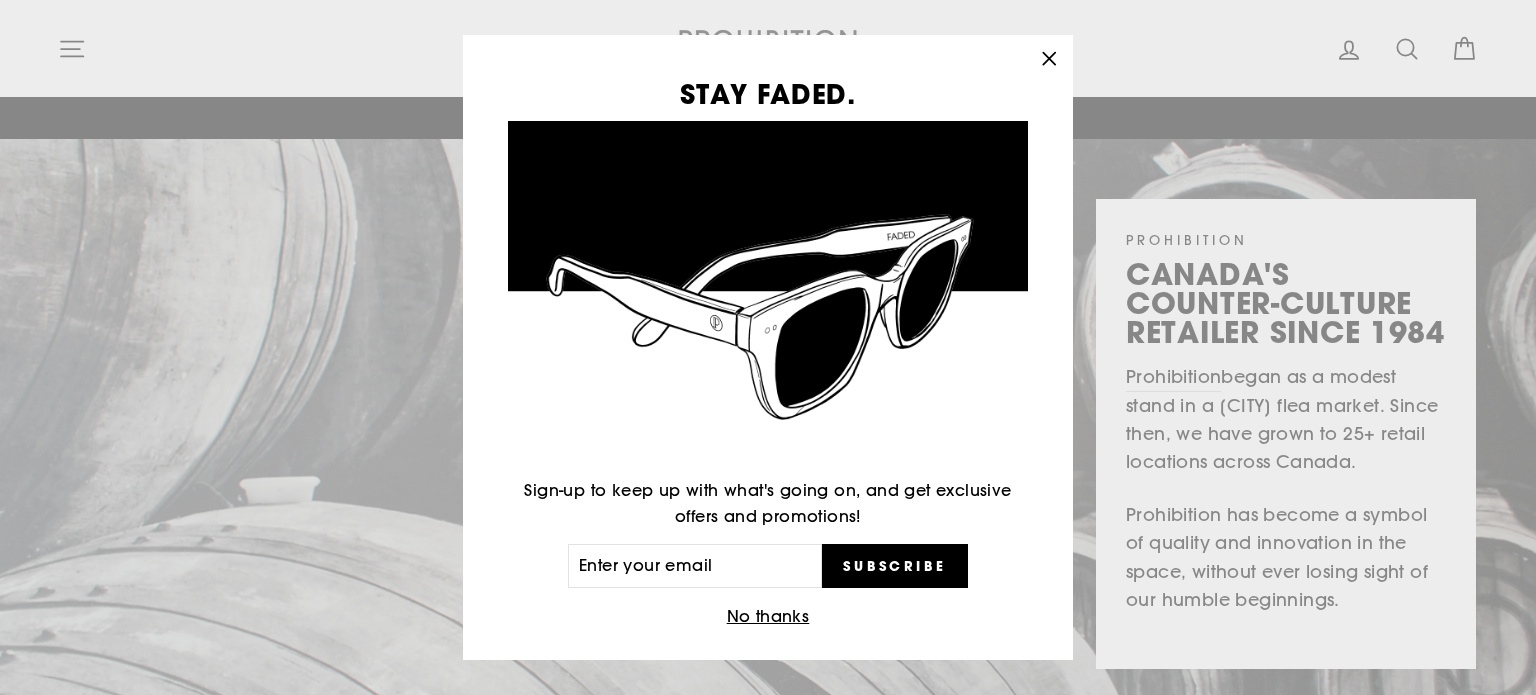 click 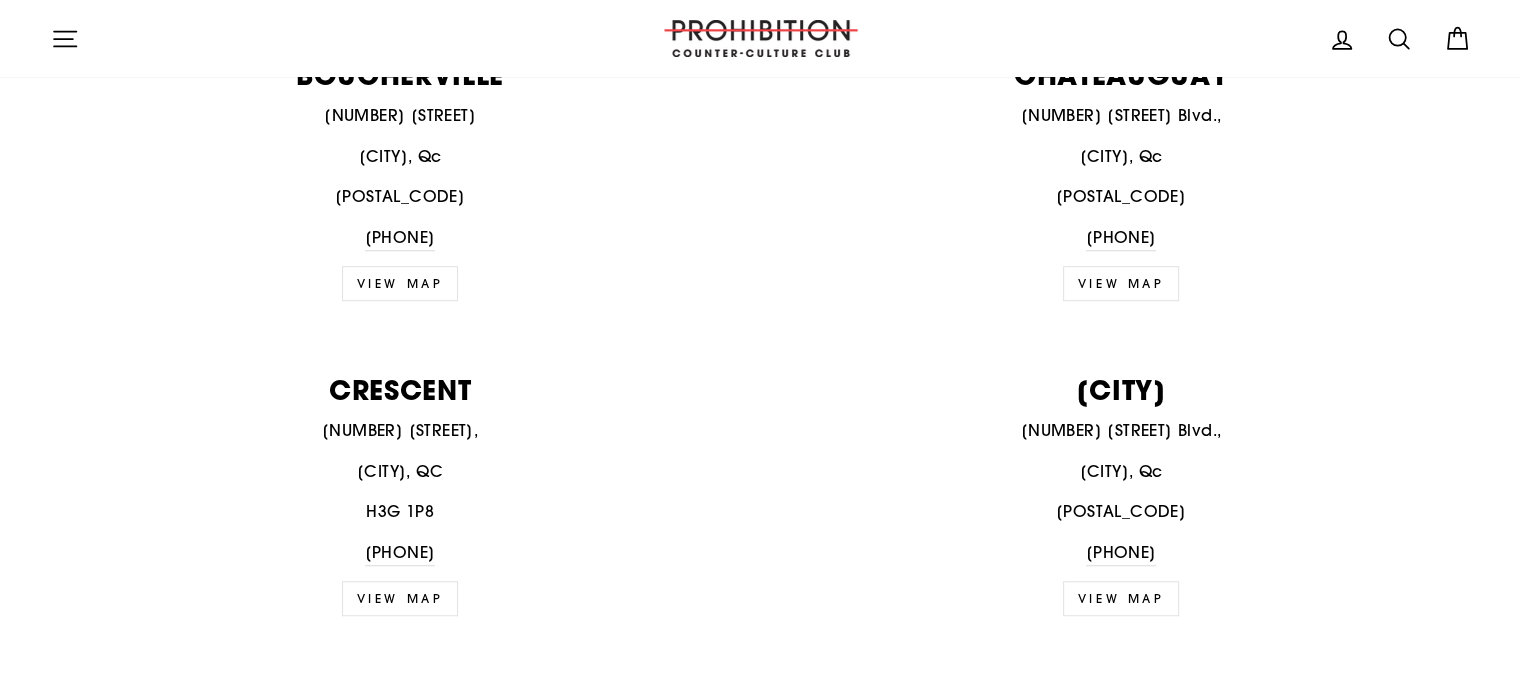 scroll, scrollTop: 1202, scrollLeft: 0, axis: vertical 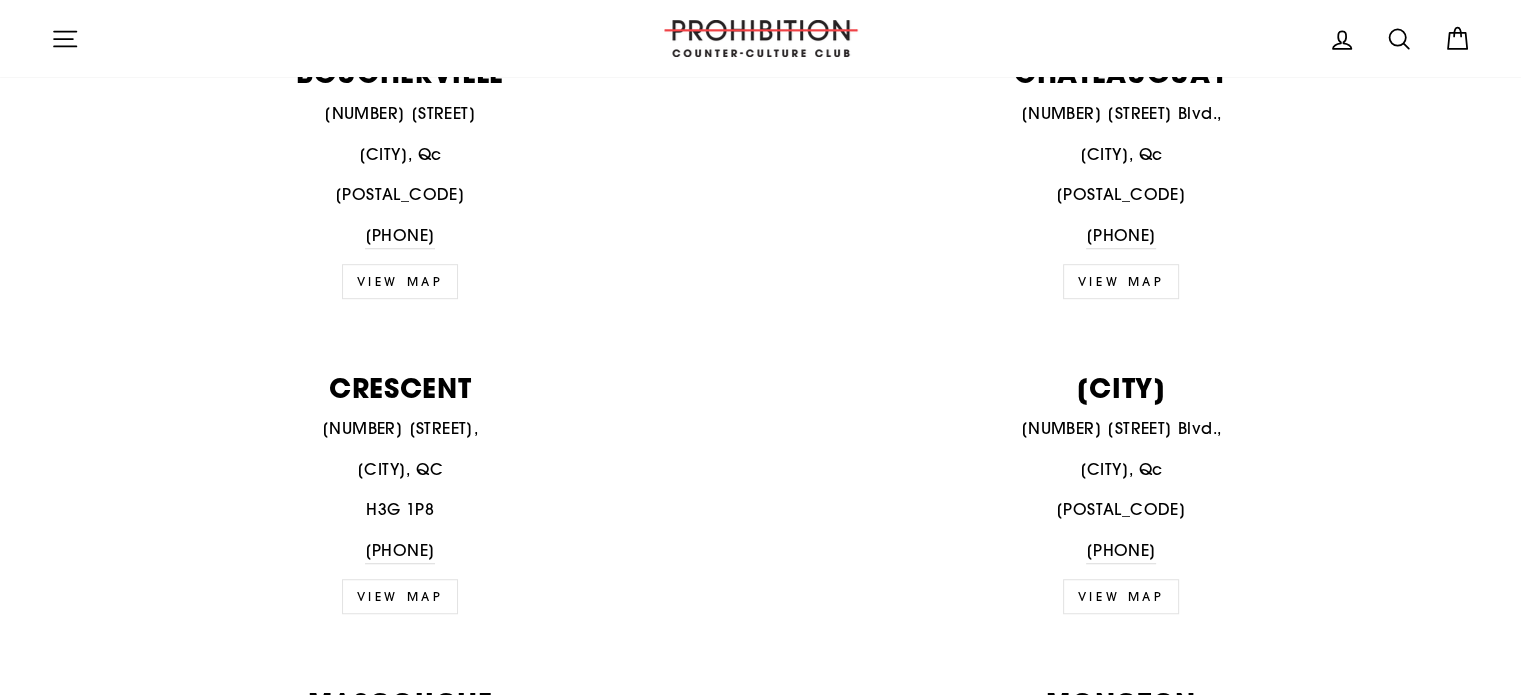 click on "Montréal, QC" at bounding box center [400, 470] 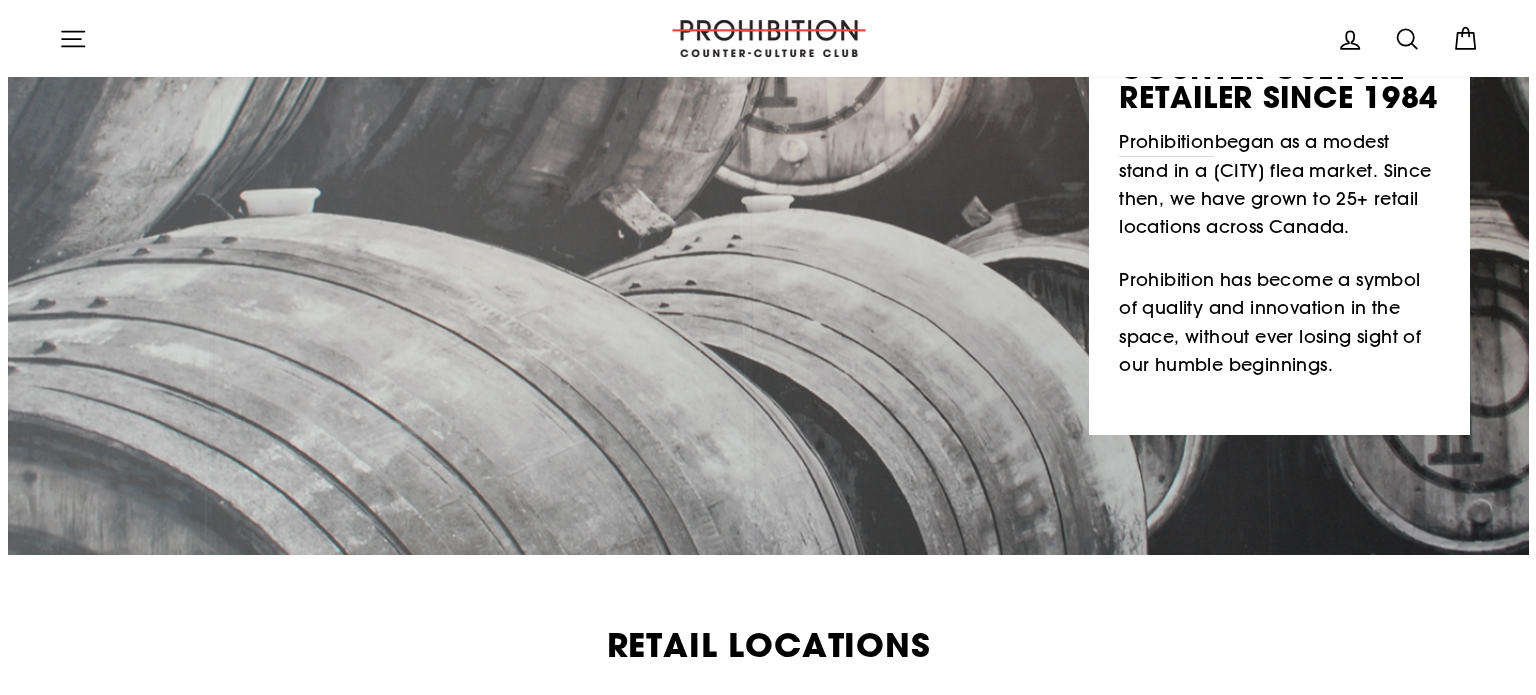 scroll, scrollTop: 0, scrollLeft: 0, axis: both 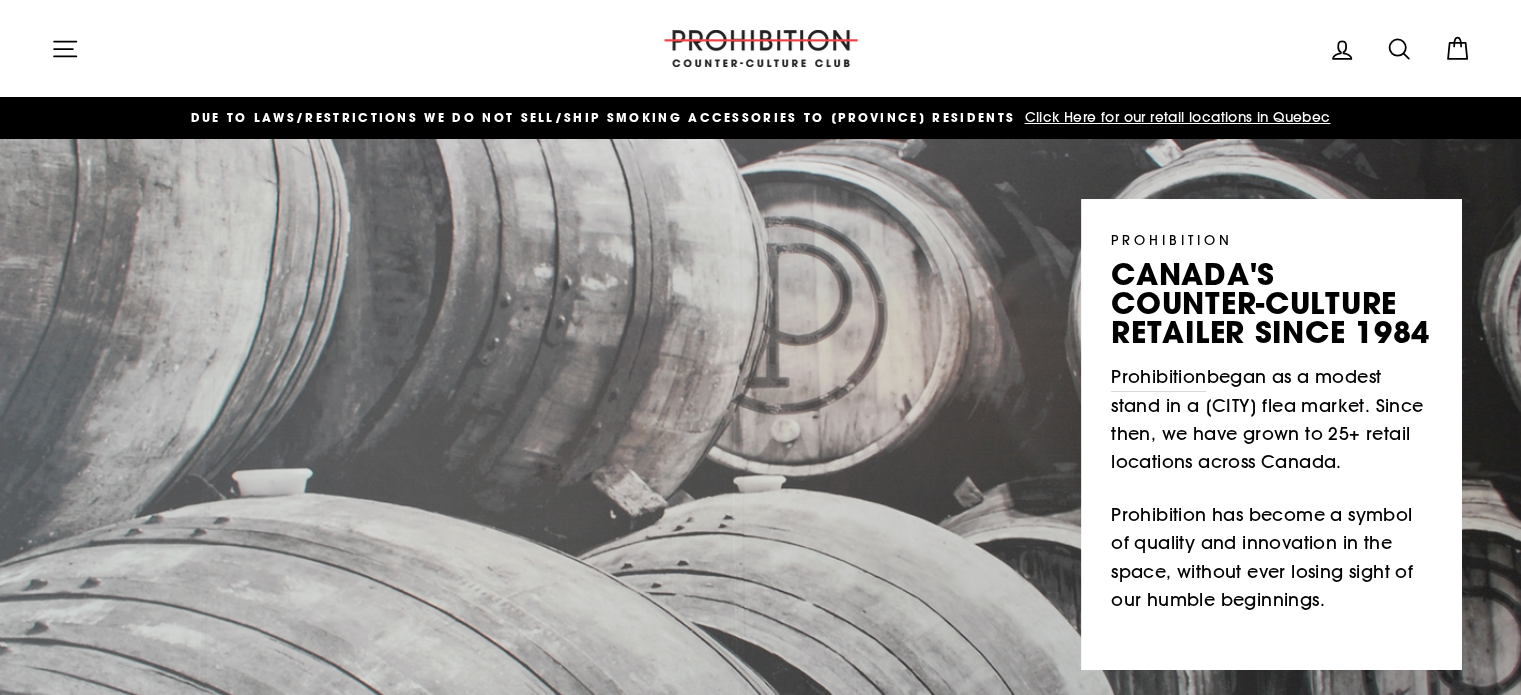 click 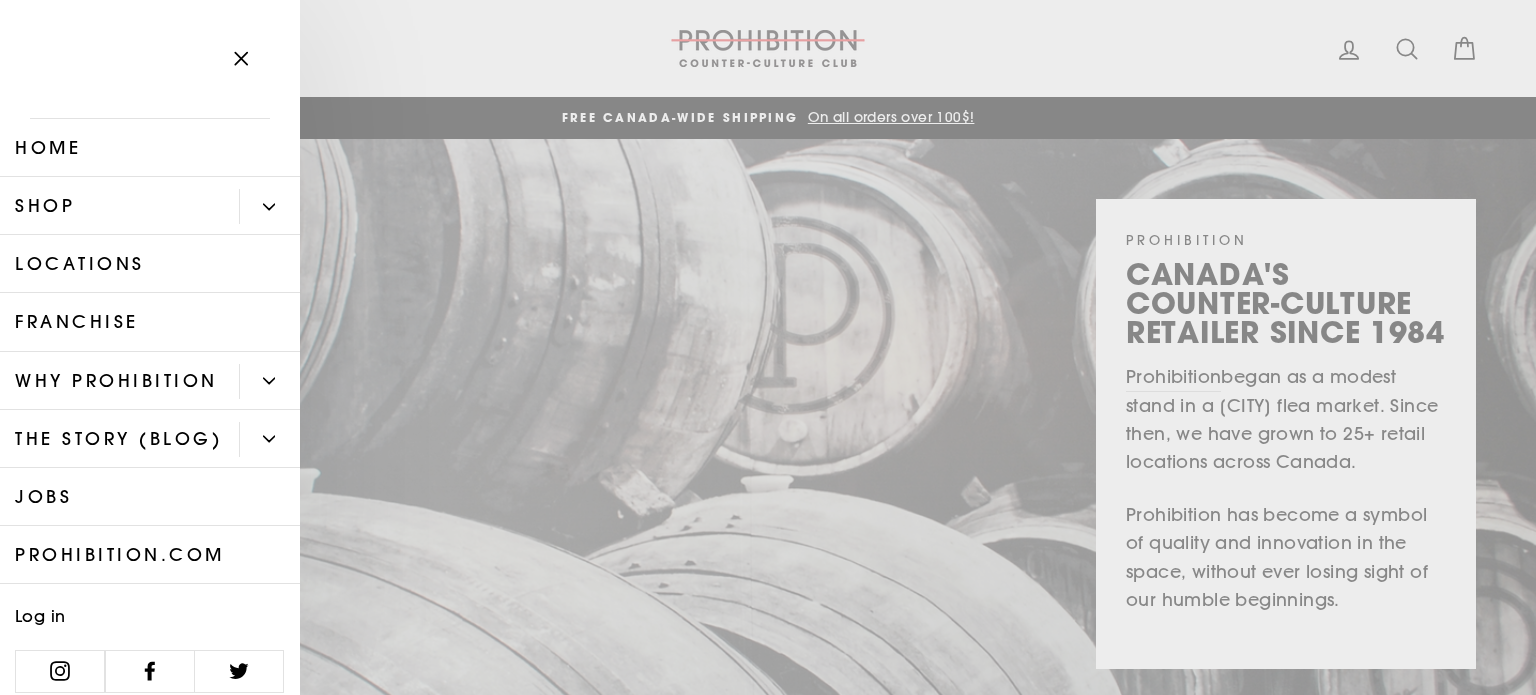 click on "Shop" at bounding box center [119, 206] 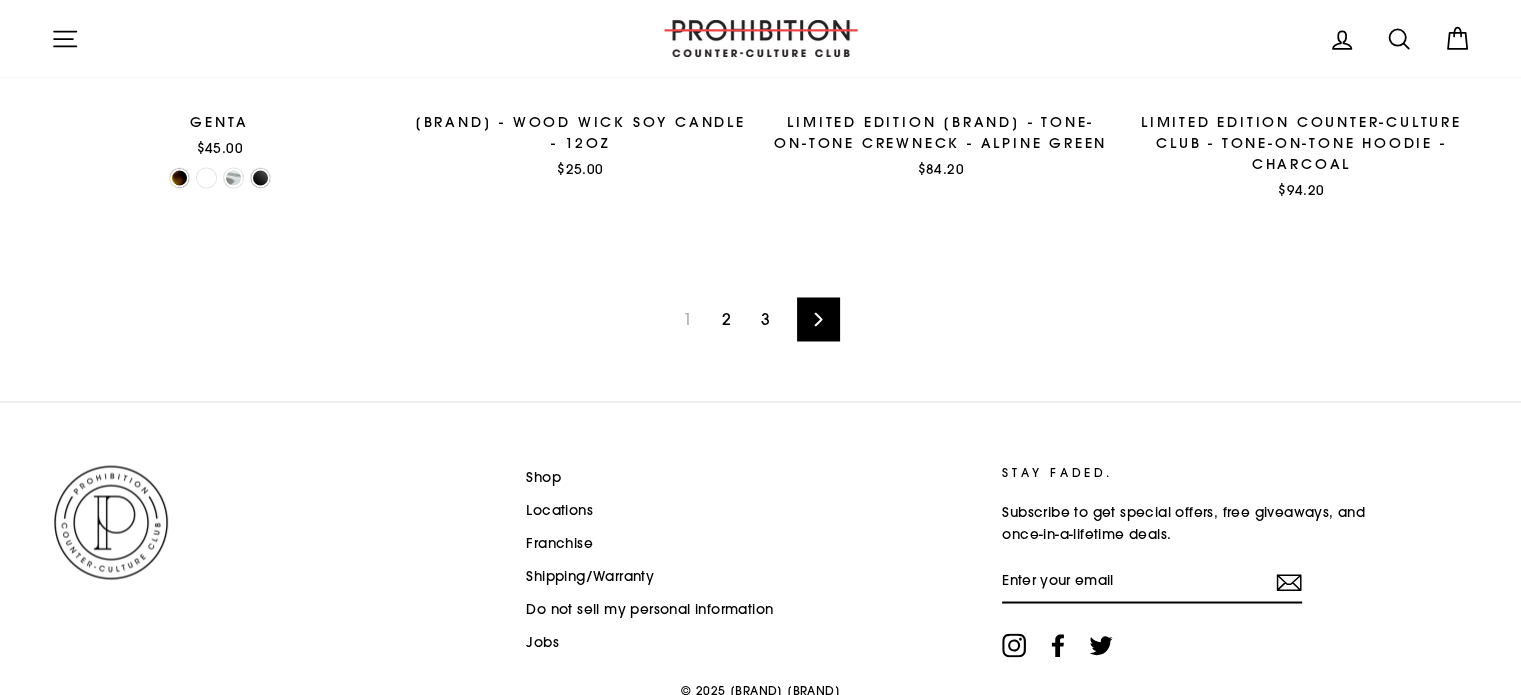 scroll, scrollTop: 3428, scrollLeft: 0, axis: vertical 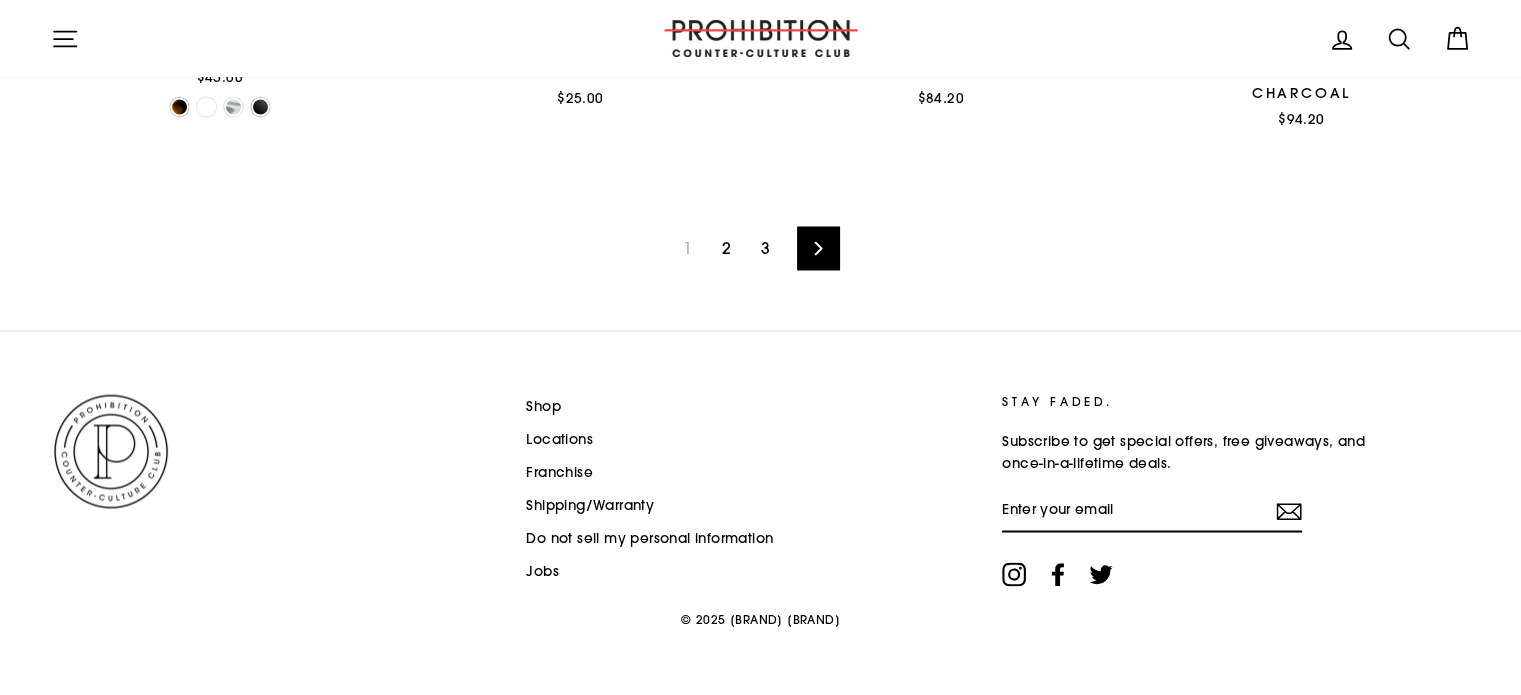 click on "Next" at bounding box center (818, 248) 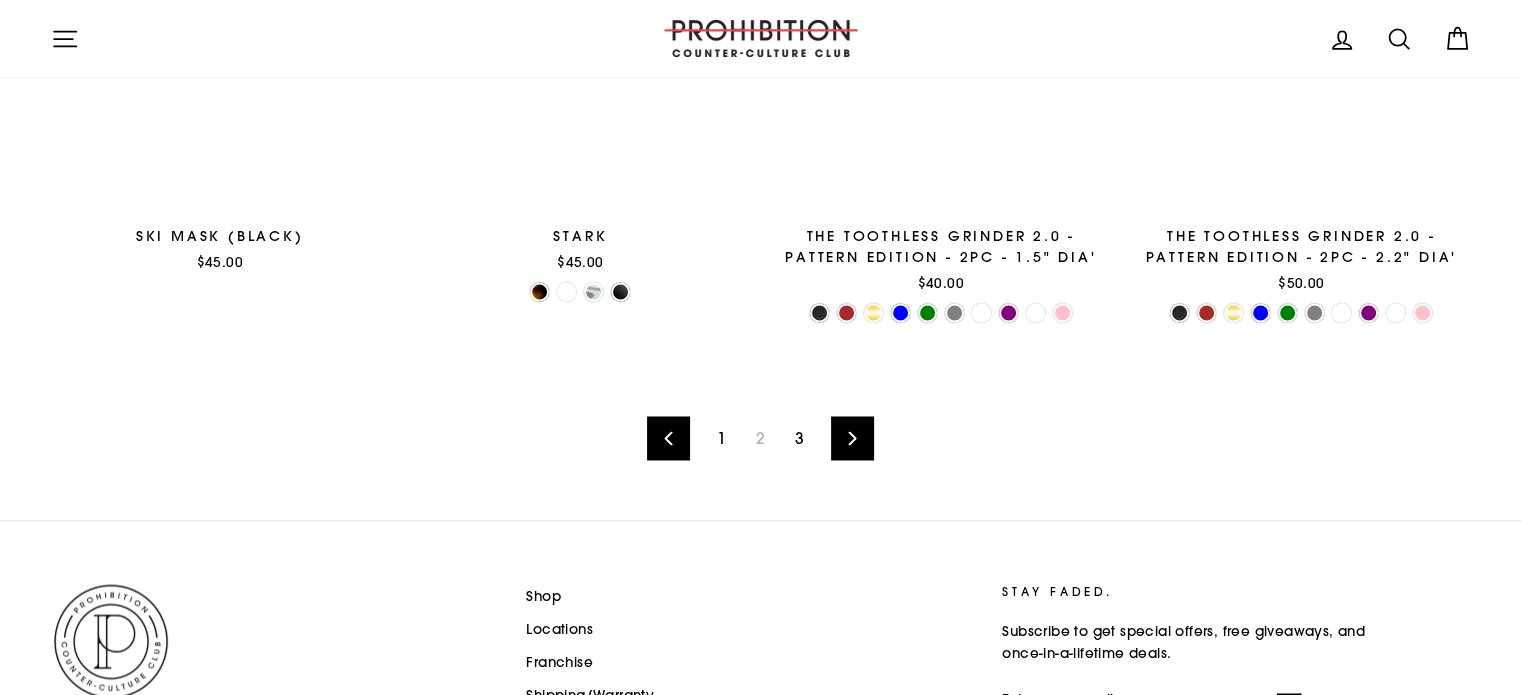 scroll, scrollTop: 3439, scrollLeft: 0, axis: vertical 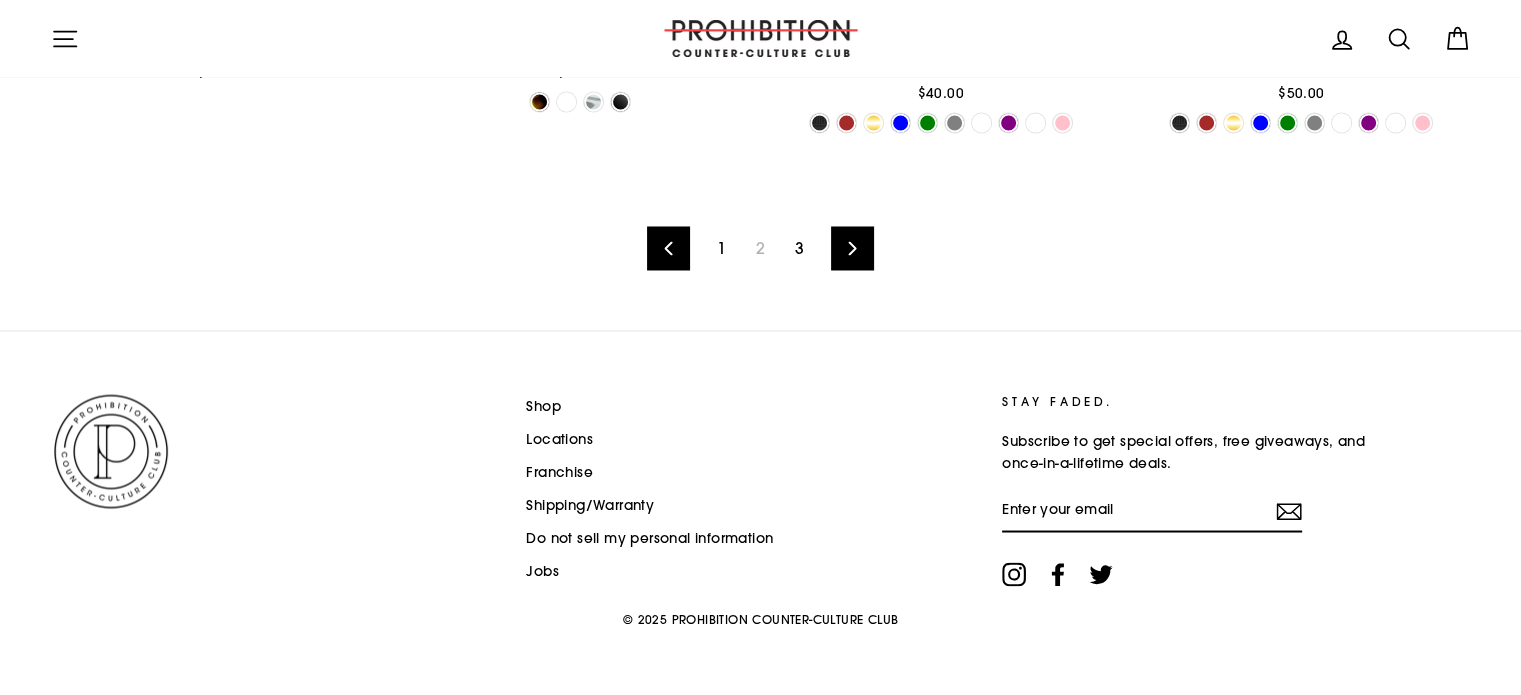 click on "Next" at bounding box center (852, 248) 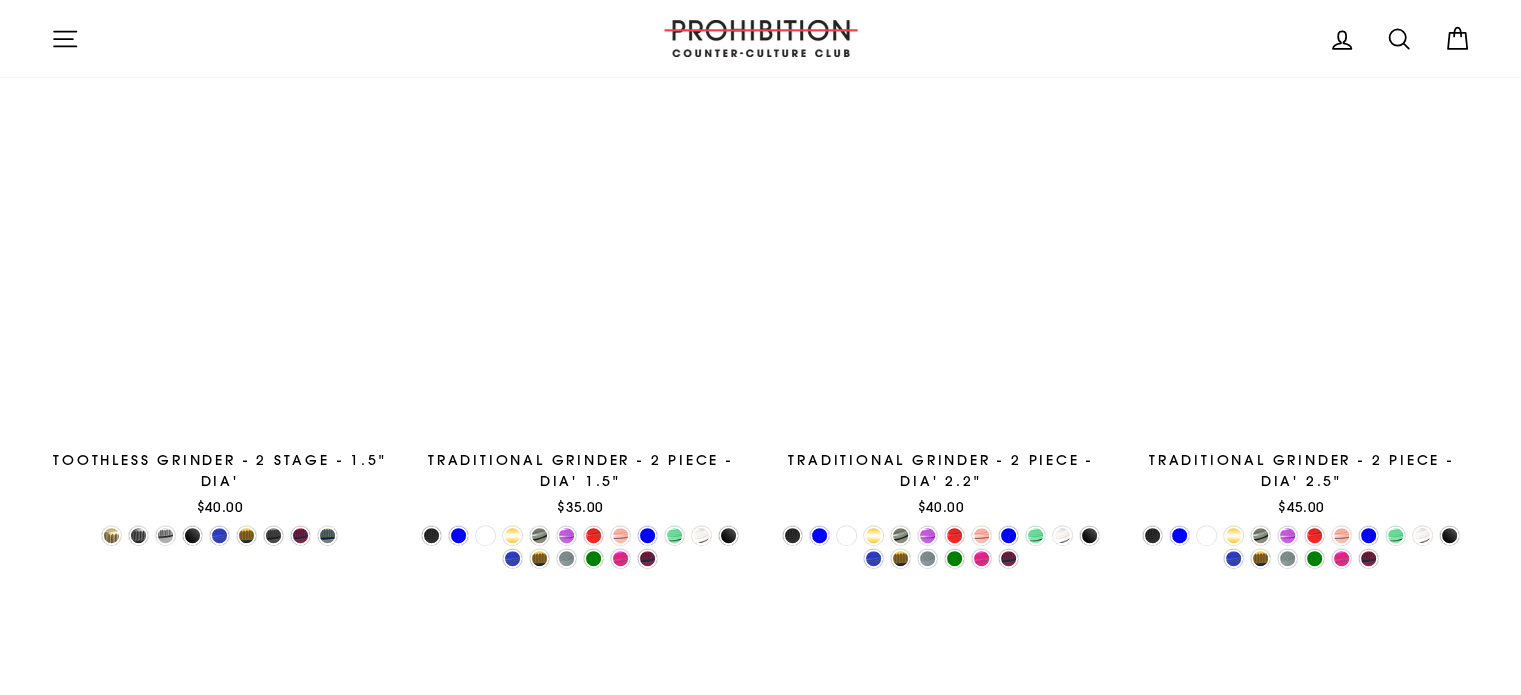 scroll, scrollTop: 733, scrollLeft: 0, axis: vertical 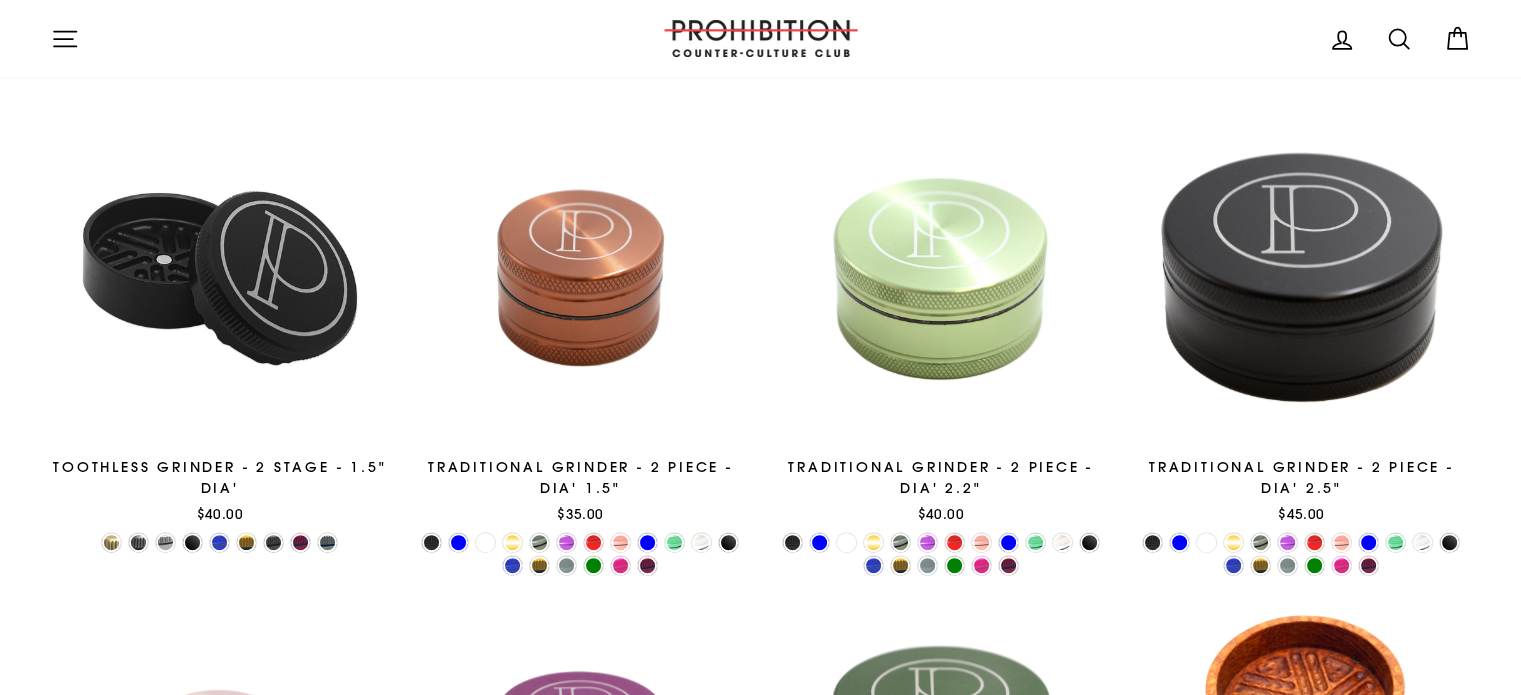 click on "Quick view
The Toothless Grinder 2.0 - Pattern Edition - 2PC - 2.5" Dia' $60.00
Quick view
The Toothless Grinder 2.0 - Pattern Edition - 4PC - 1.5" Dia' $81.00
Quick view
$91.00" at bounding box center [750, 597] 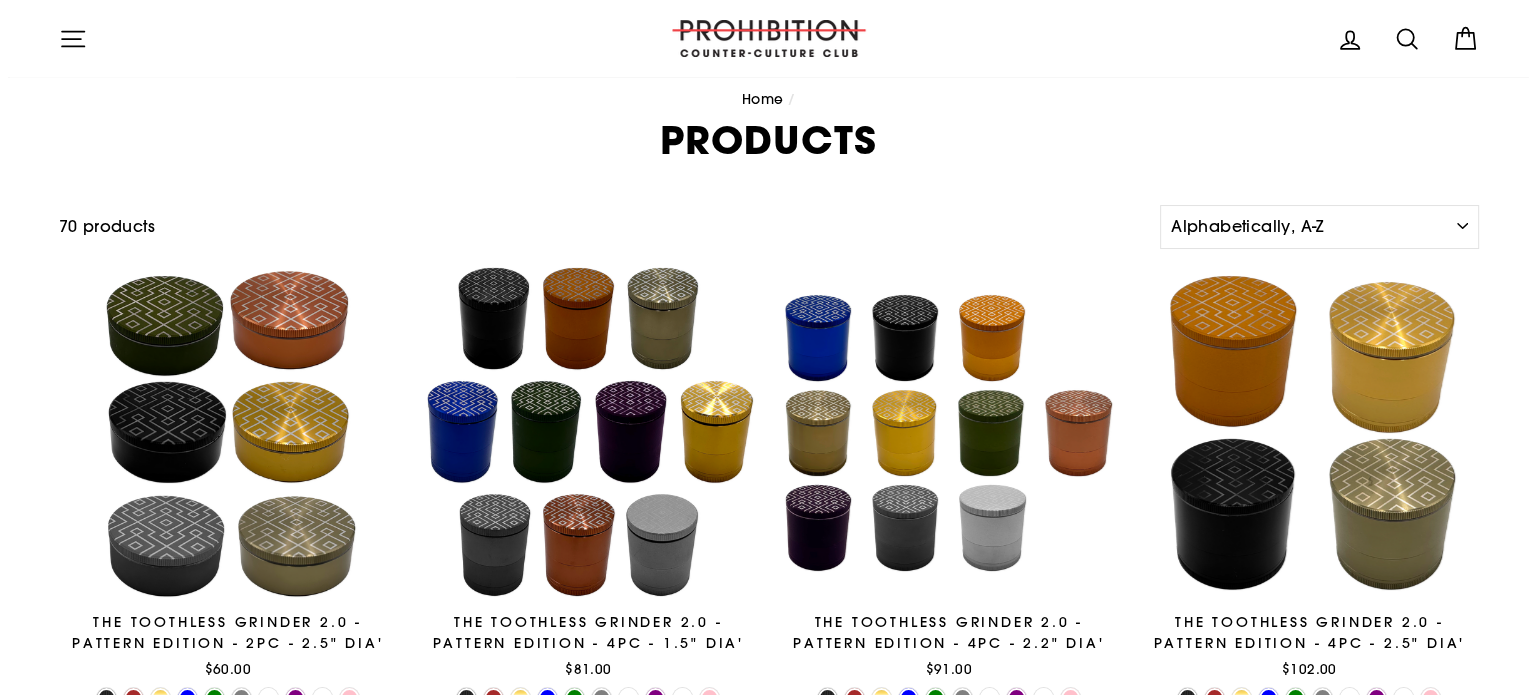 scroll, scrollTop: 0, scrollLeft: 0, axis: both 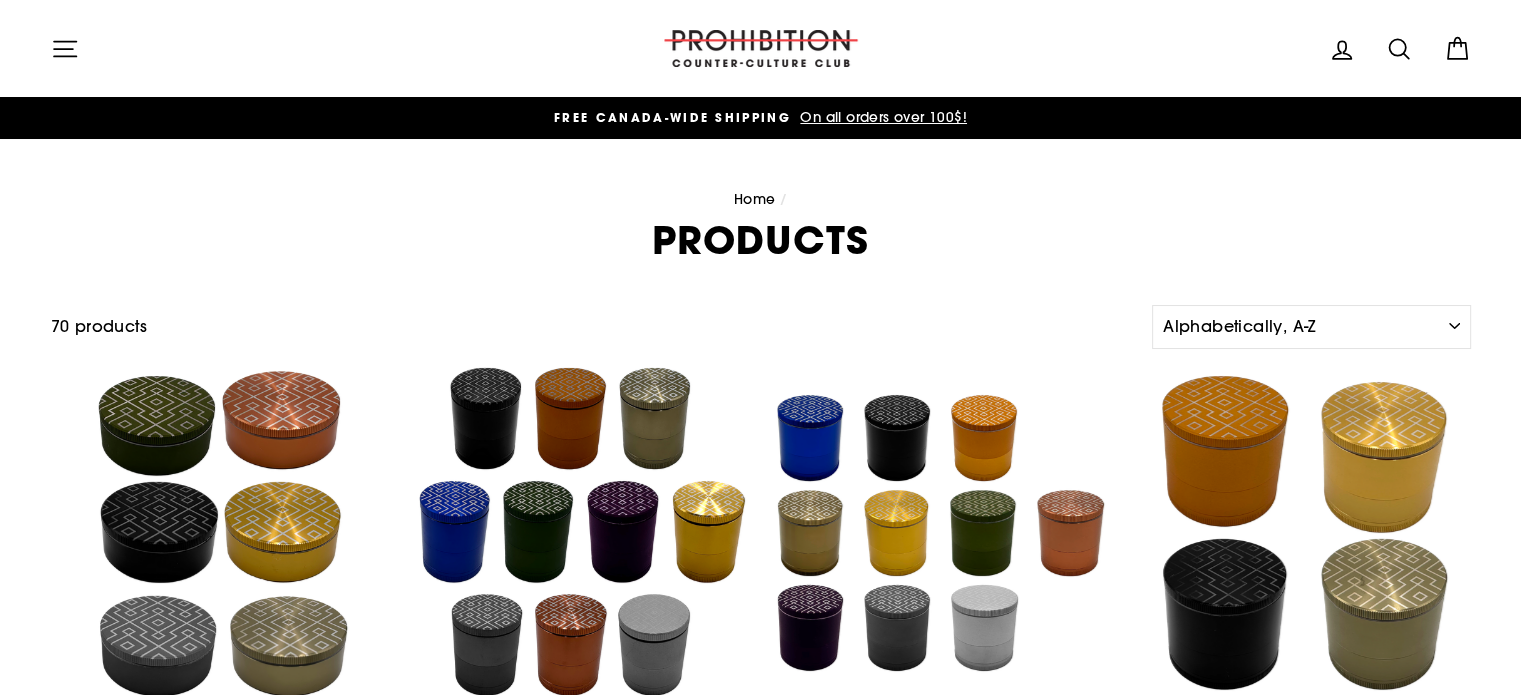 click 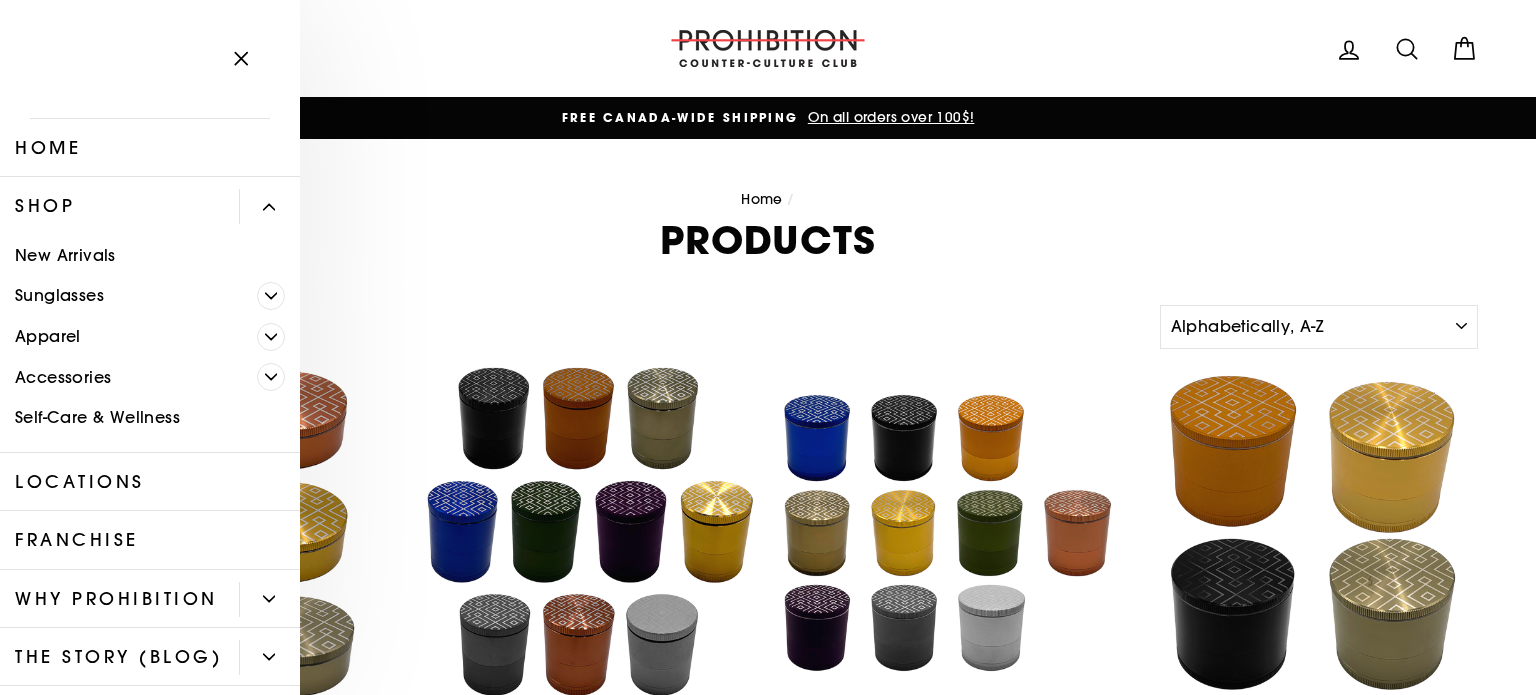 click on "Self-Care & Wellness" at bounding box center (150, 418) 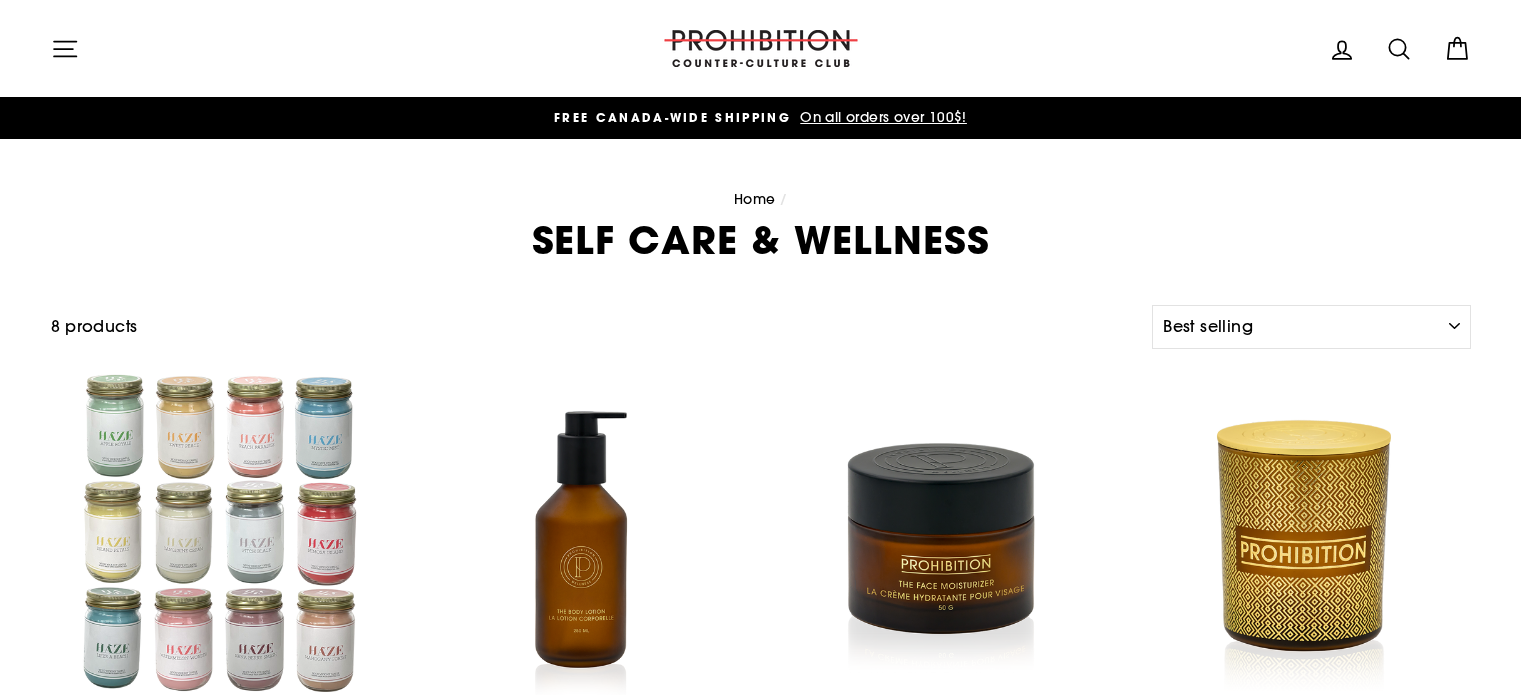 select on "best-selling" 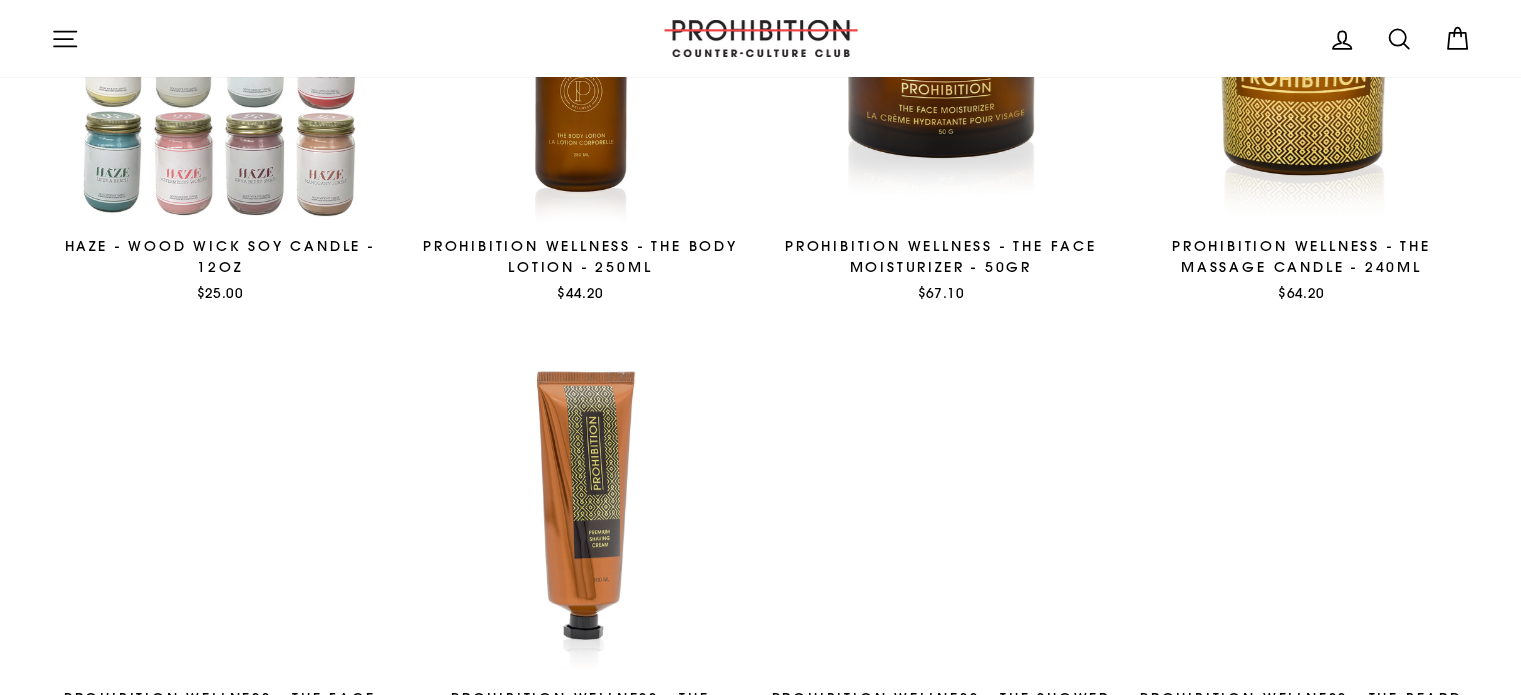 scroll, scrollTop: 937, scrollLeft: 0, axis: vertical 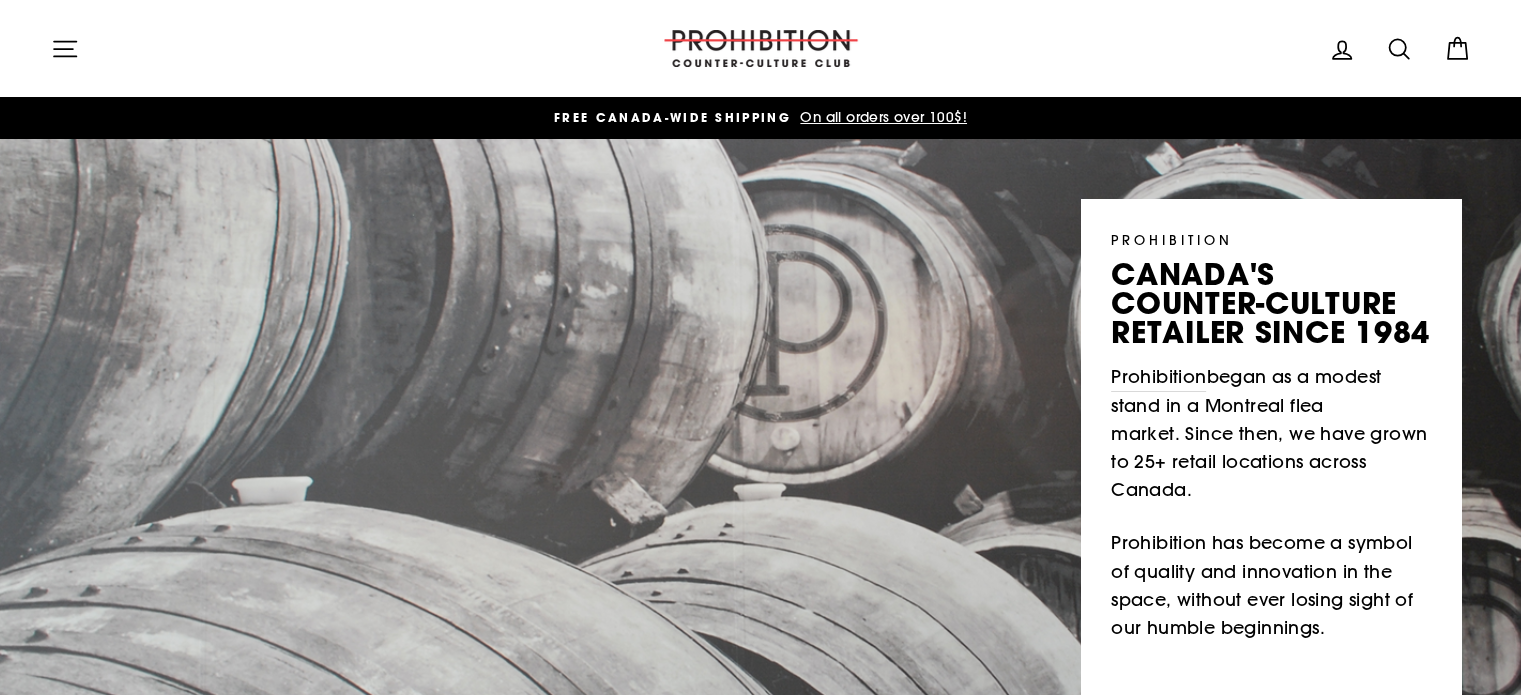 click 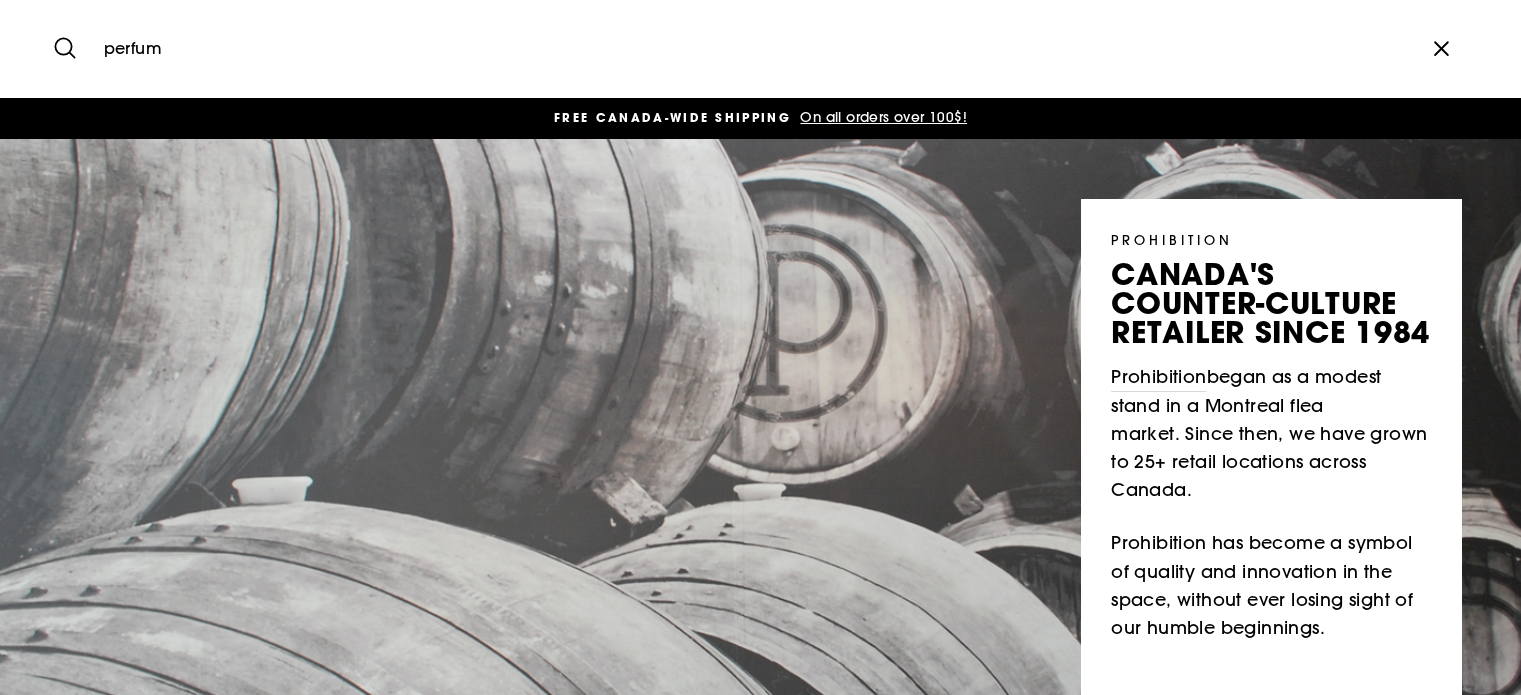 type on "perfum" 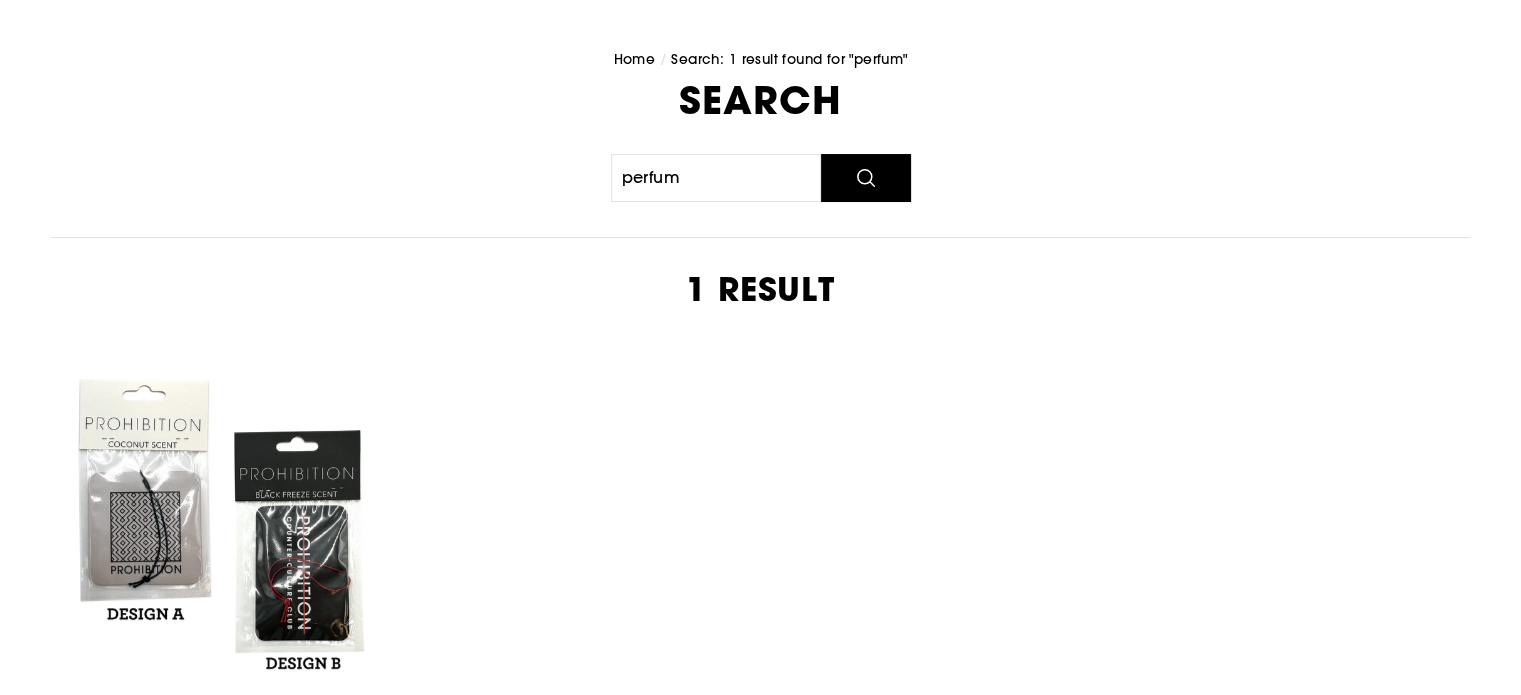 scroll, scrollTop: 0, scrollLeft: 0, axis: both 